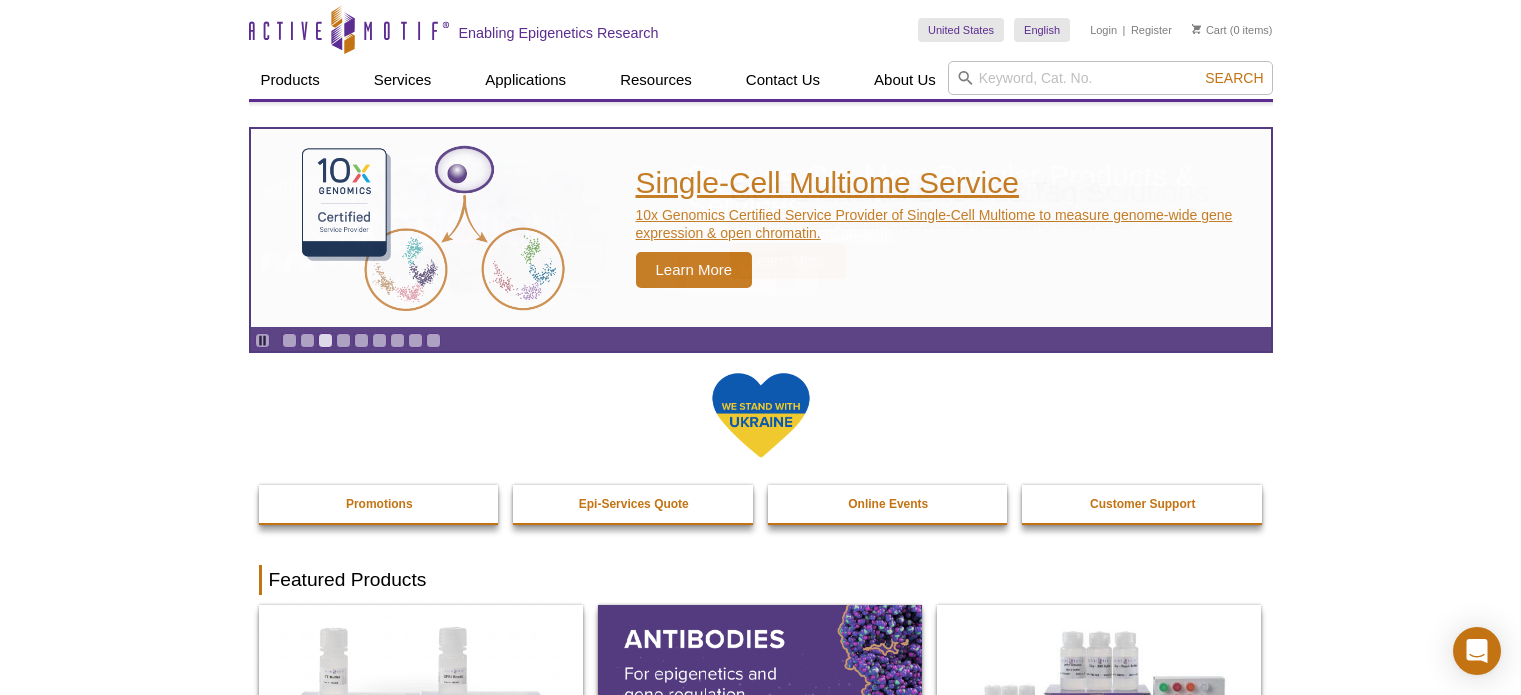 scroll, scrollTop: 0, scrollLeft: 0, axis: both 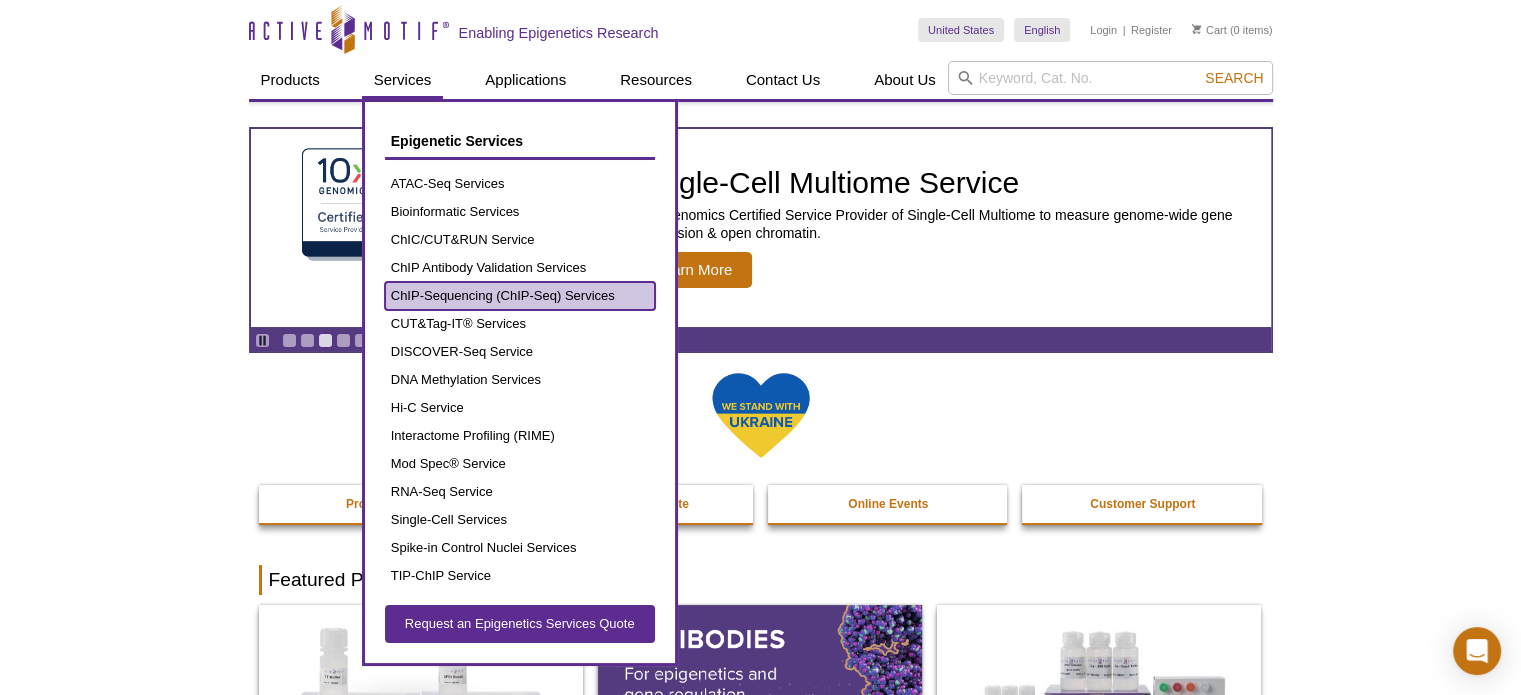 click on "ChIP-Sequencing (ChIP-Seq) Services" at bounding box center (520, 296) 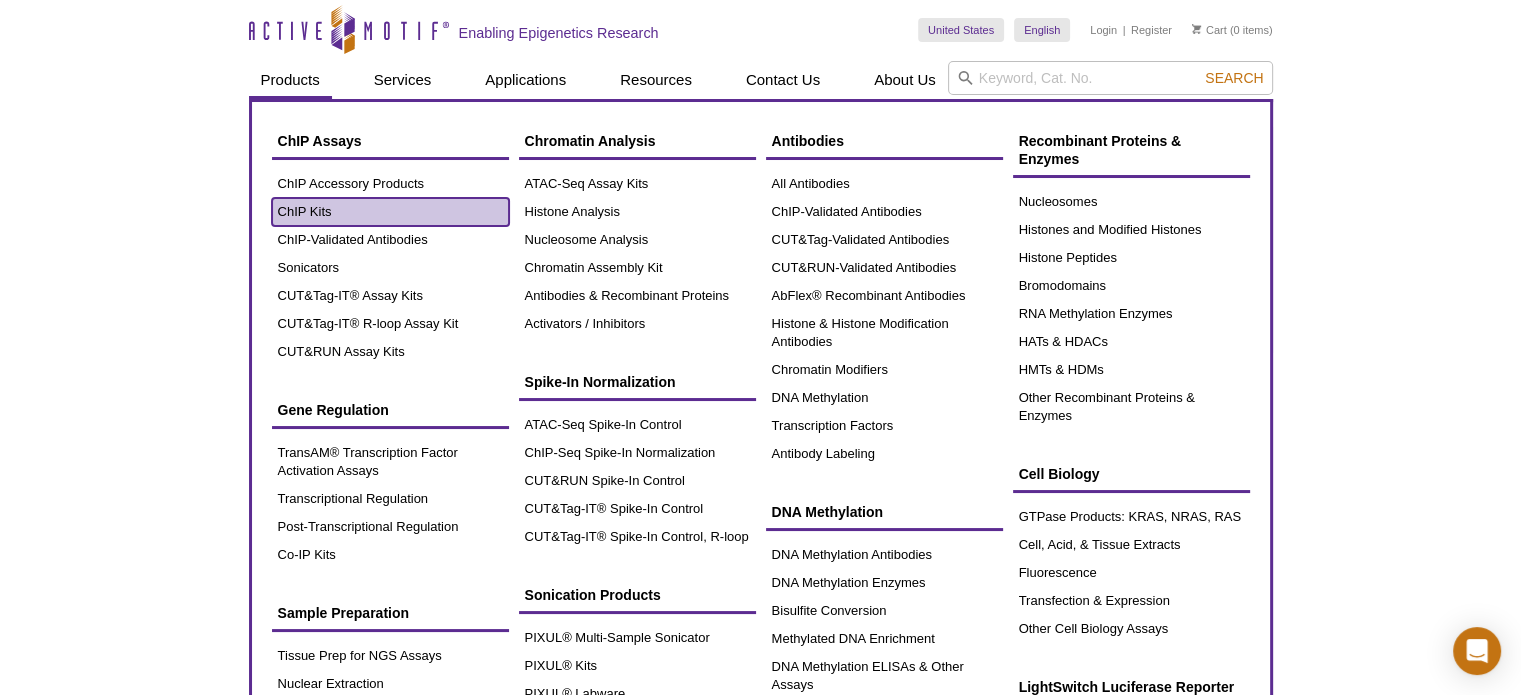 click on "ChIP Kits" at bounding box center (390, 212) 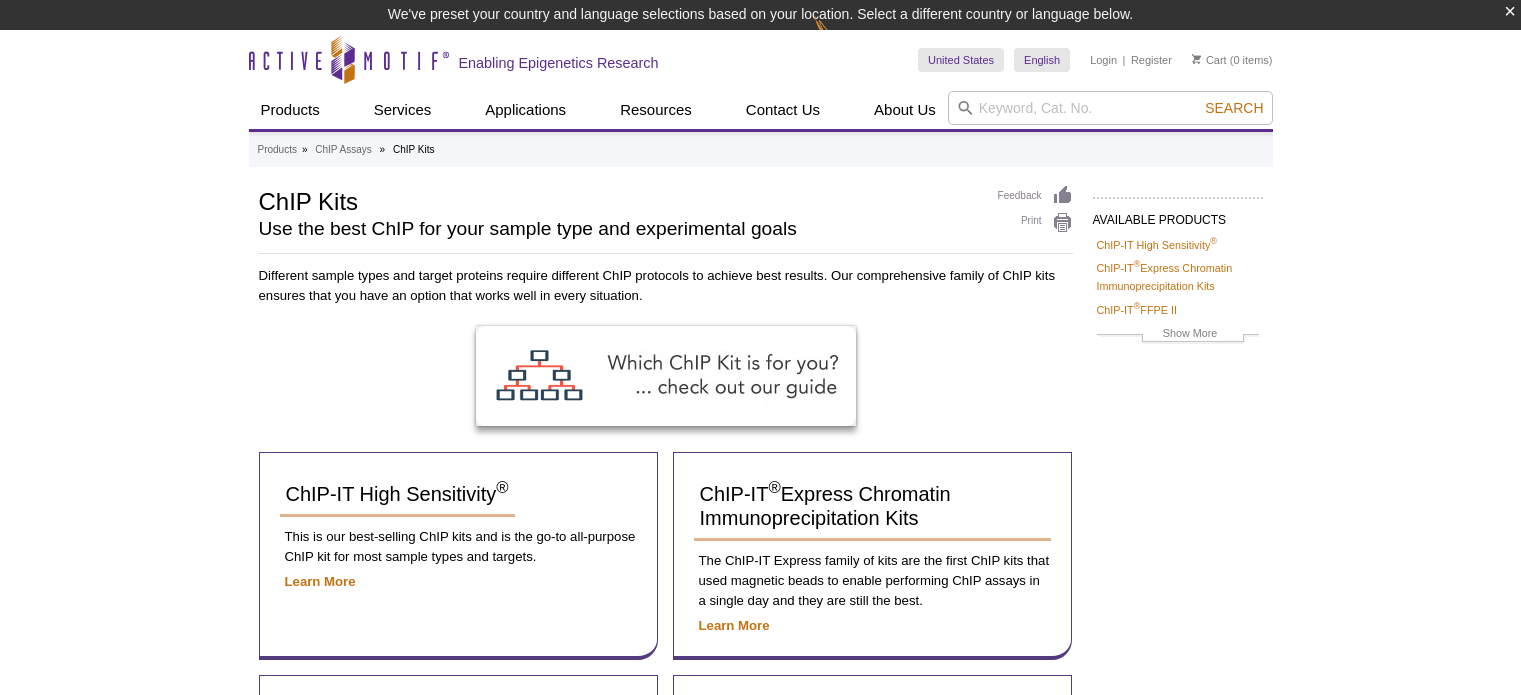 scroll, scrollTop: 0, scrollLeft: 0, axis: both 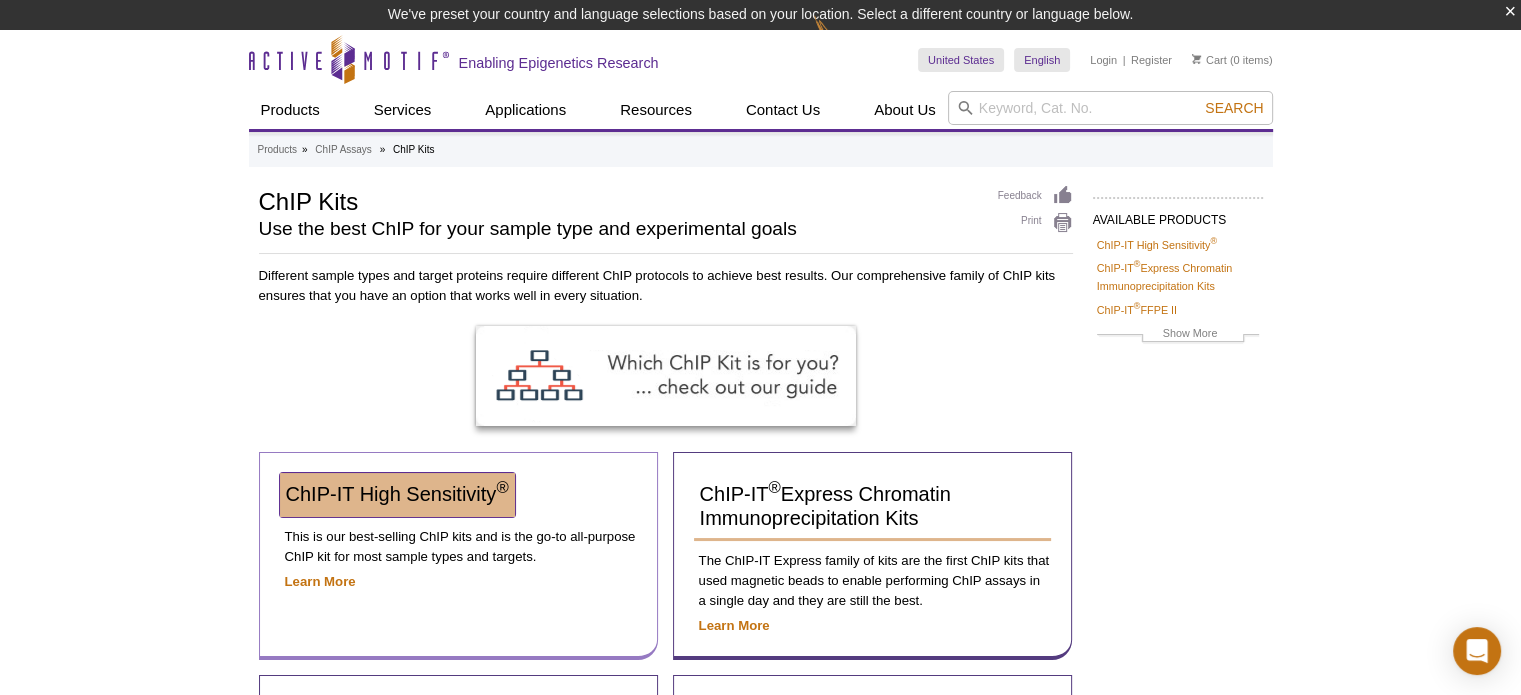click on "ChIP-IT High Sensitivity ®" at bounding box center (397, 494) 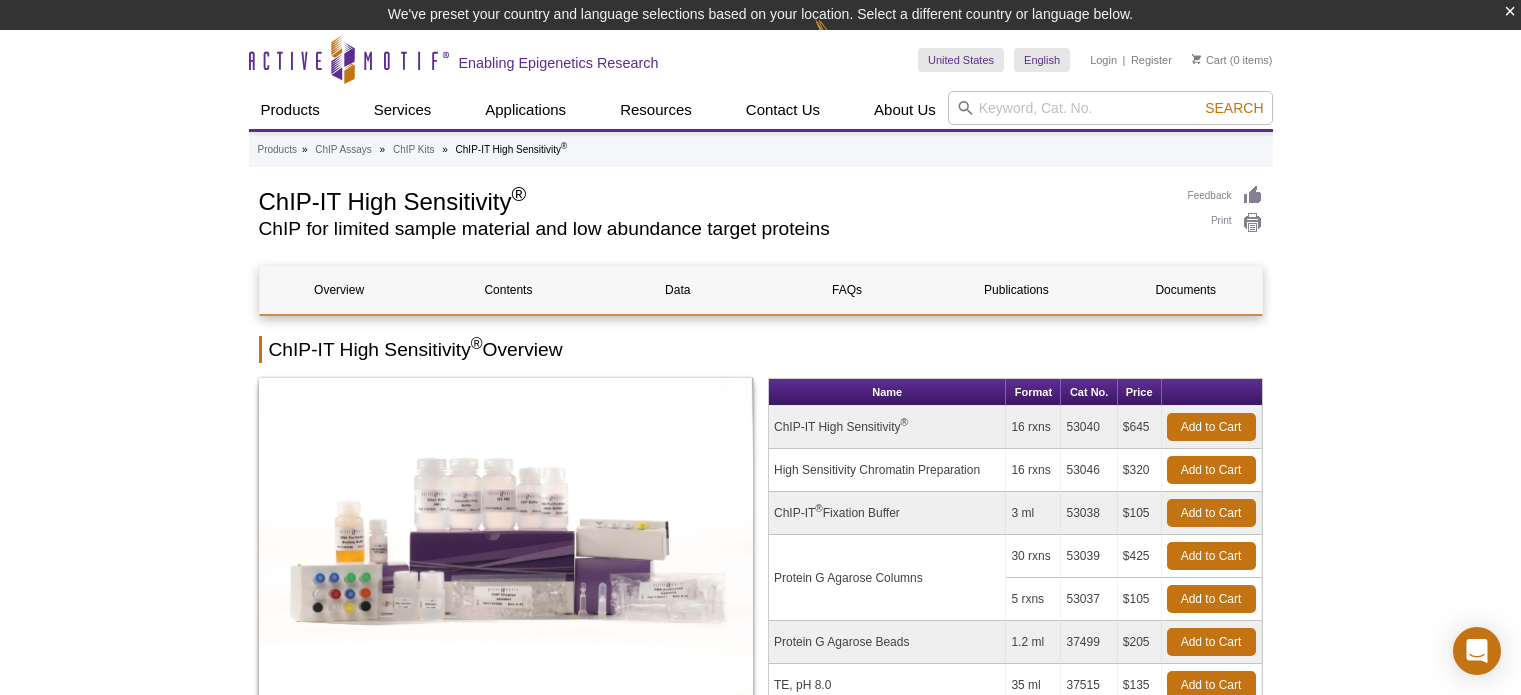 scroll, scrollTop: 0, scrollLeft: 0, axis: both 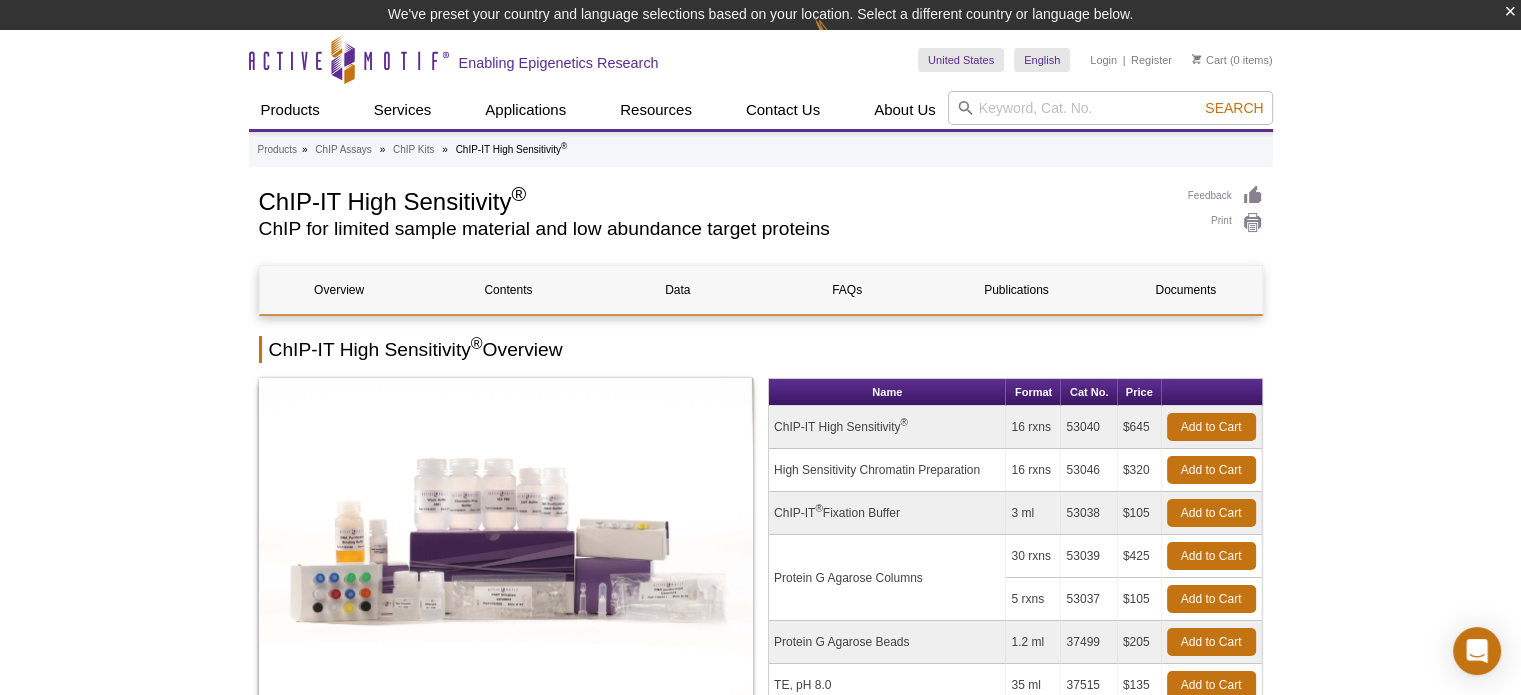 drag, startPoint x: 1106, startPoint y: 423, endPoint x: 1062, endPoint y: 424, distance: 44.011364 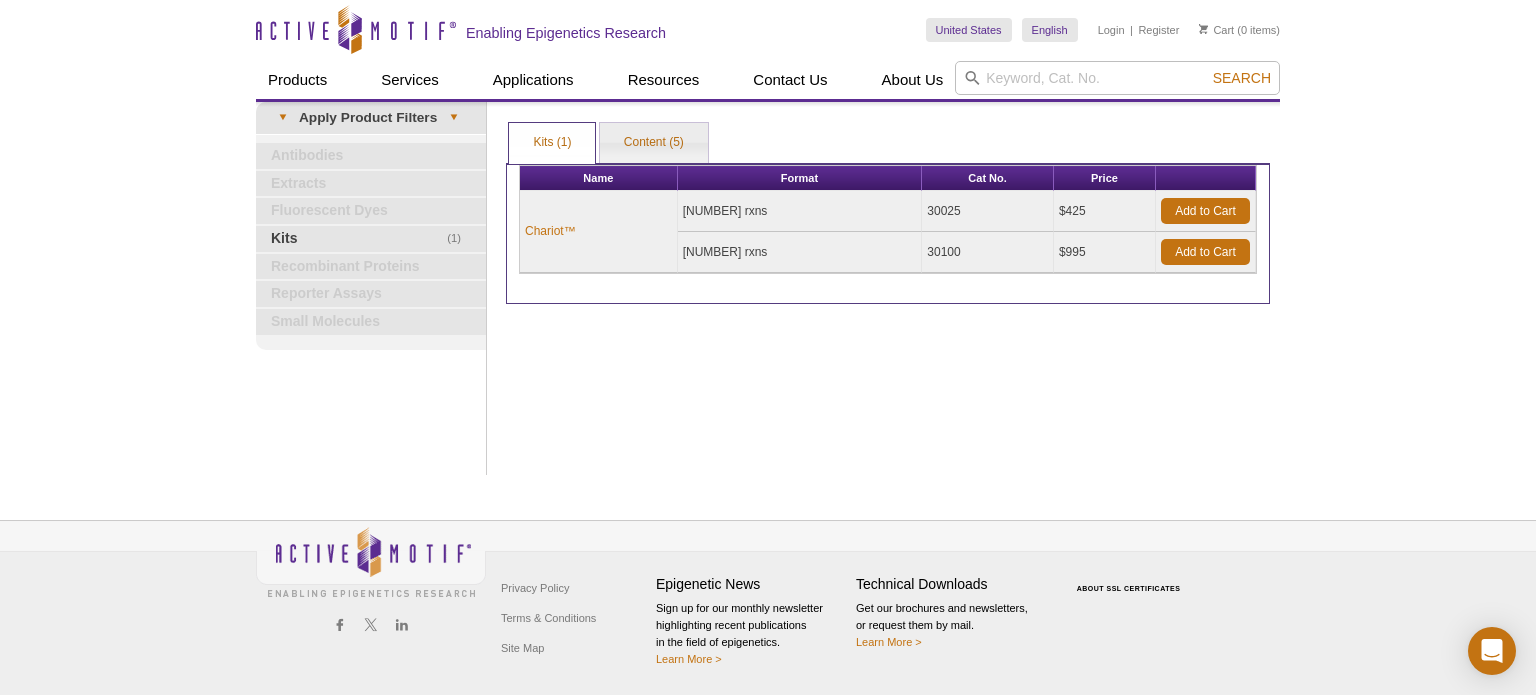scroll, scrollTop: 0, scrollLeft: 0, axis: both 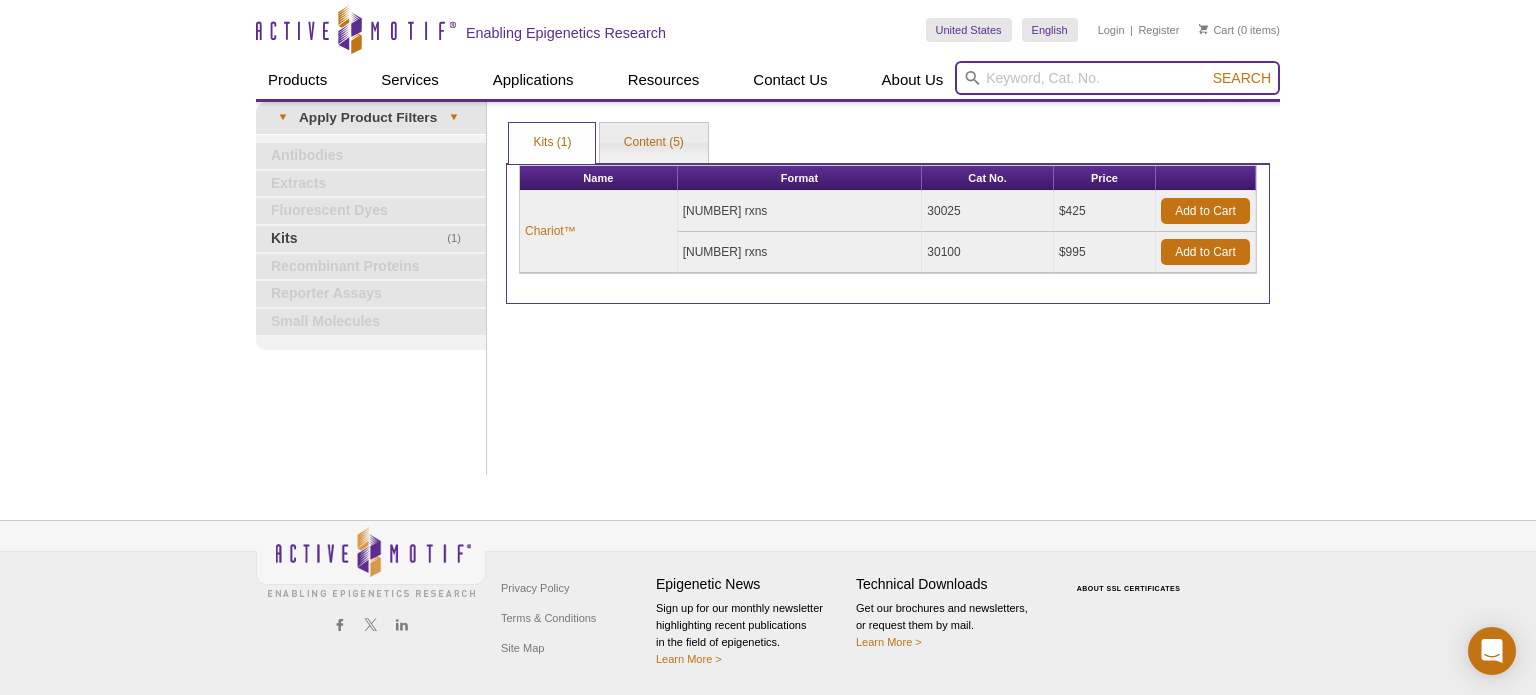 click at bounding box center (1117, 78) 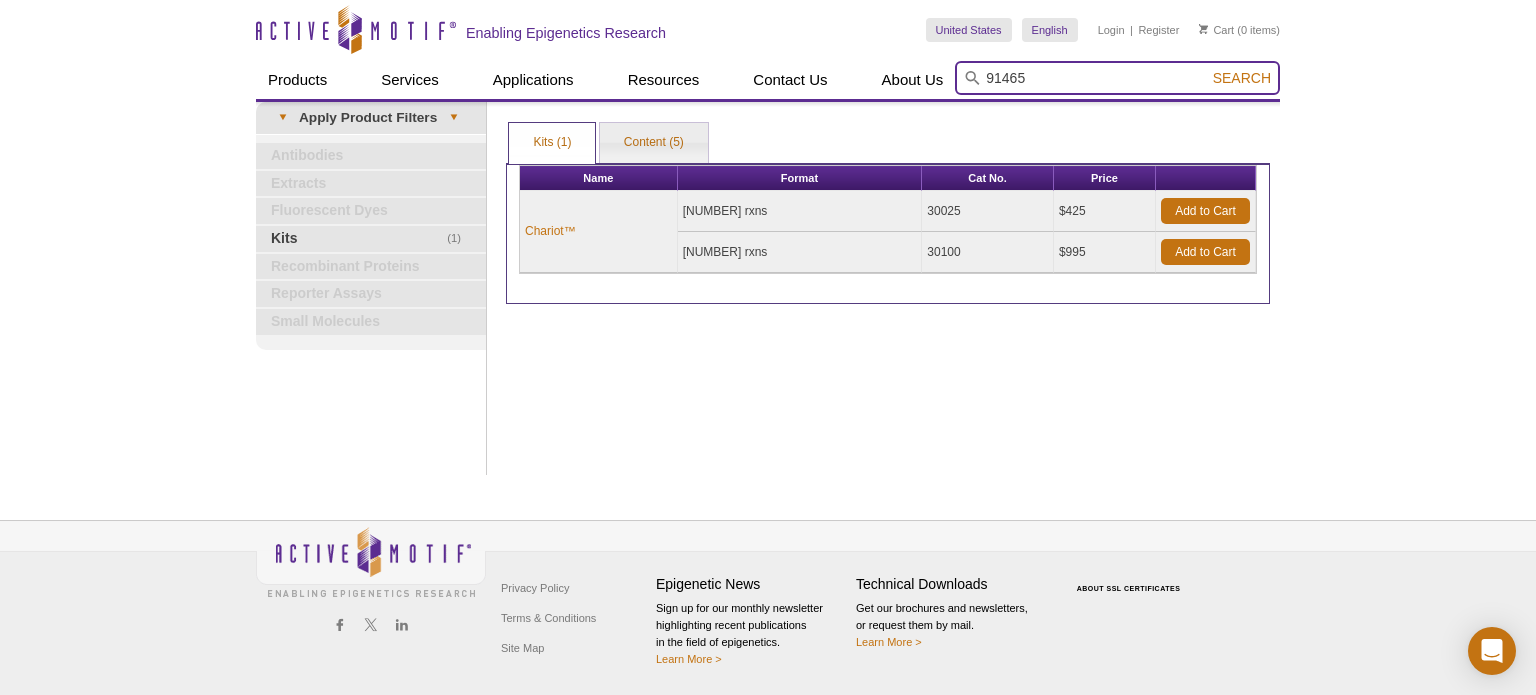 type on "91465" 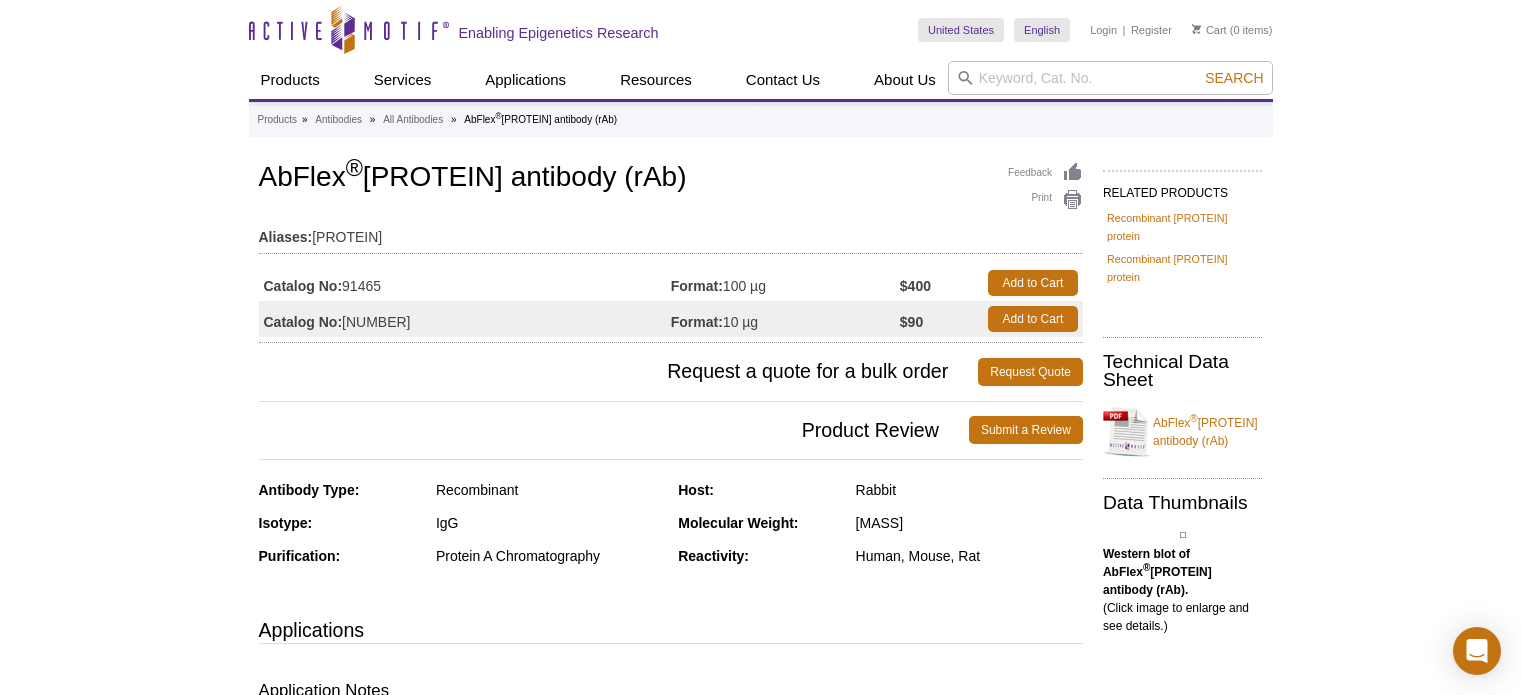 scroll, scrollTop: 0, scrollLeft: 0, axis: both 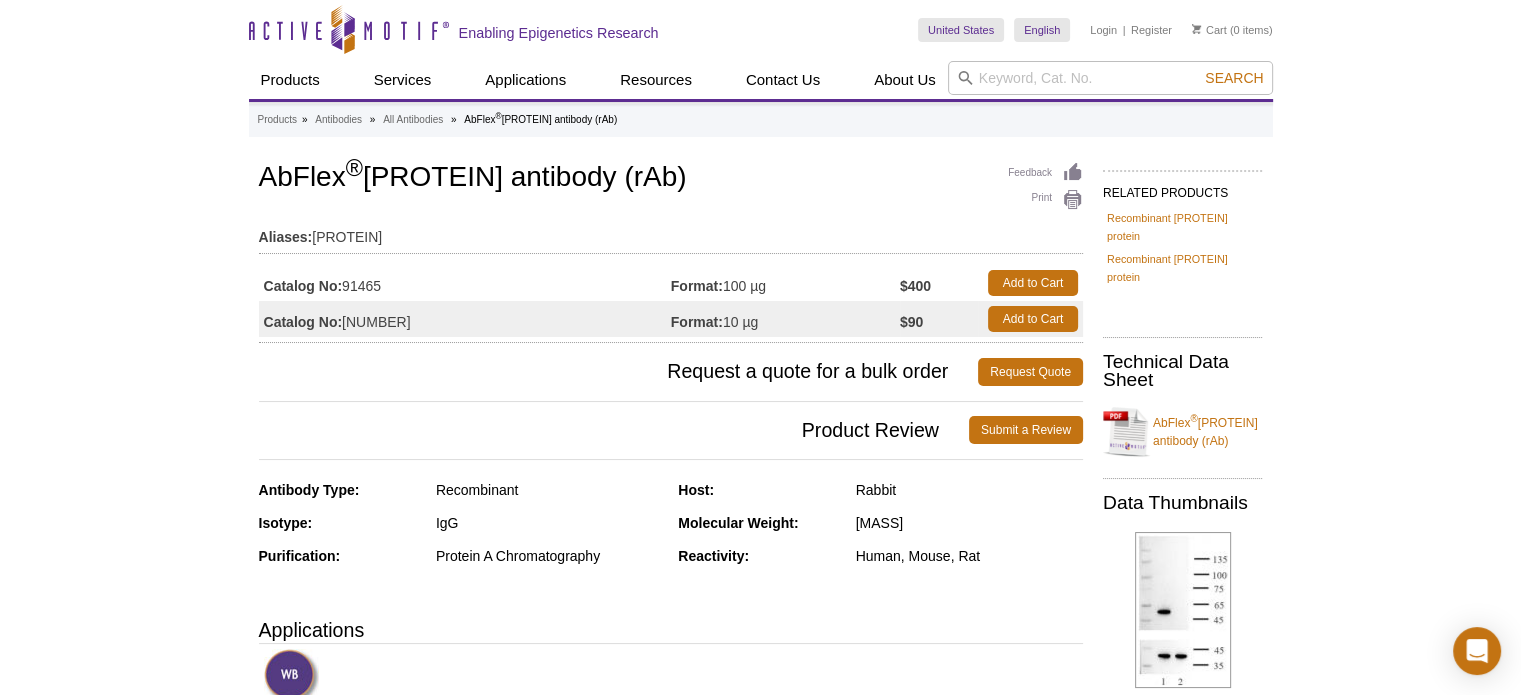 click on "AbFlex ® [PROTEIN] antibody (rAb)" at bounding box center [671, 179] 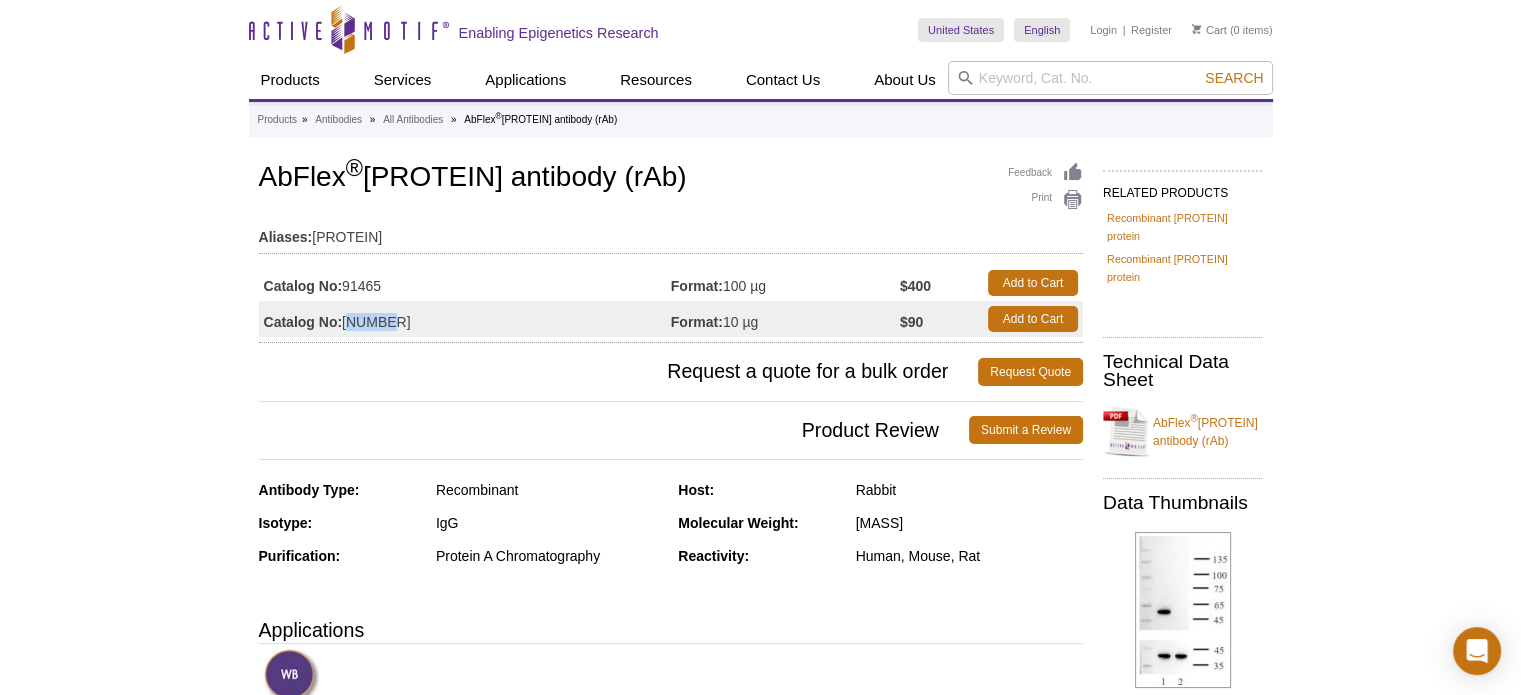 drag, startPoint x: 383, startPoint y: 319, endPoint x: 347, endPoint y: 319, distance: 36 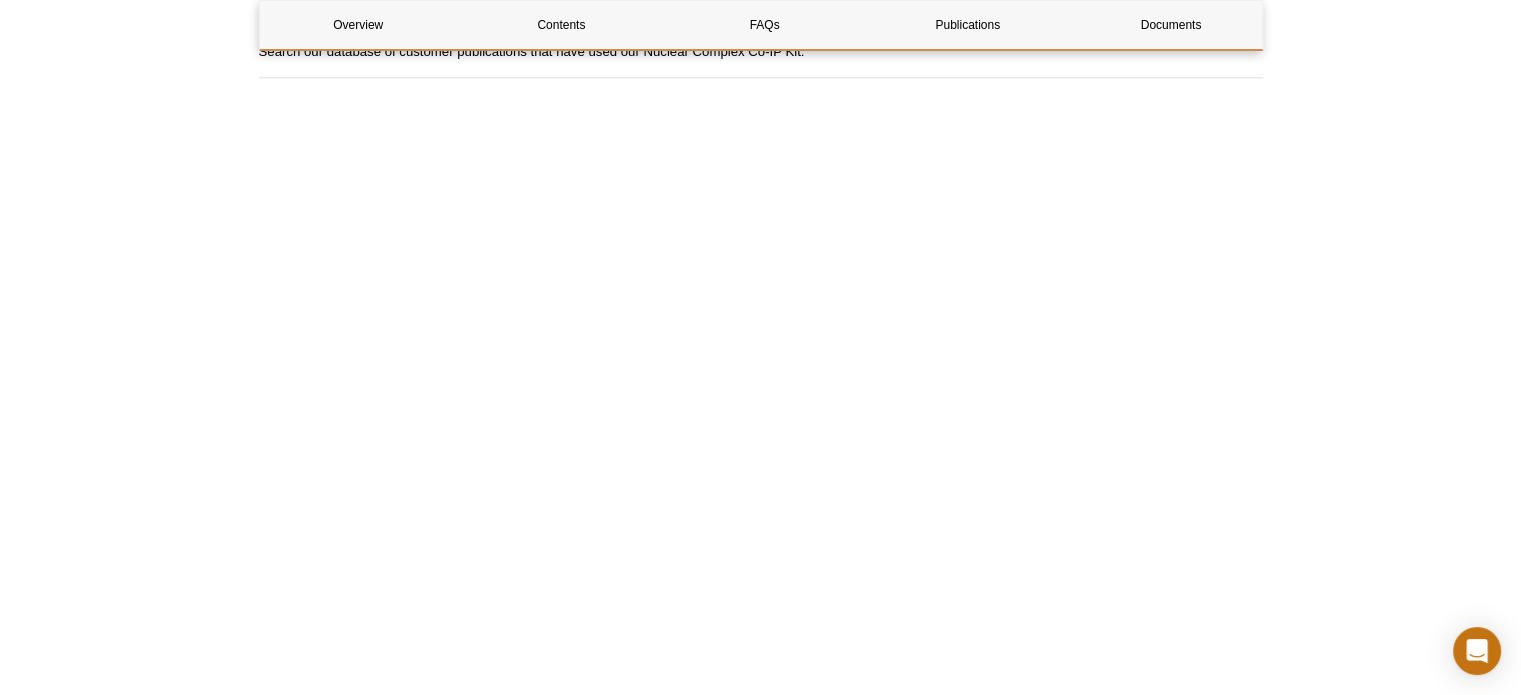 scroll, scrollTop: 0, scrollLeft: 0, axis: both 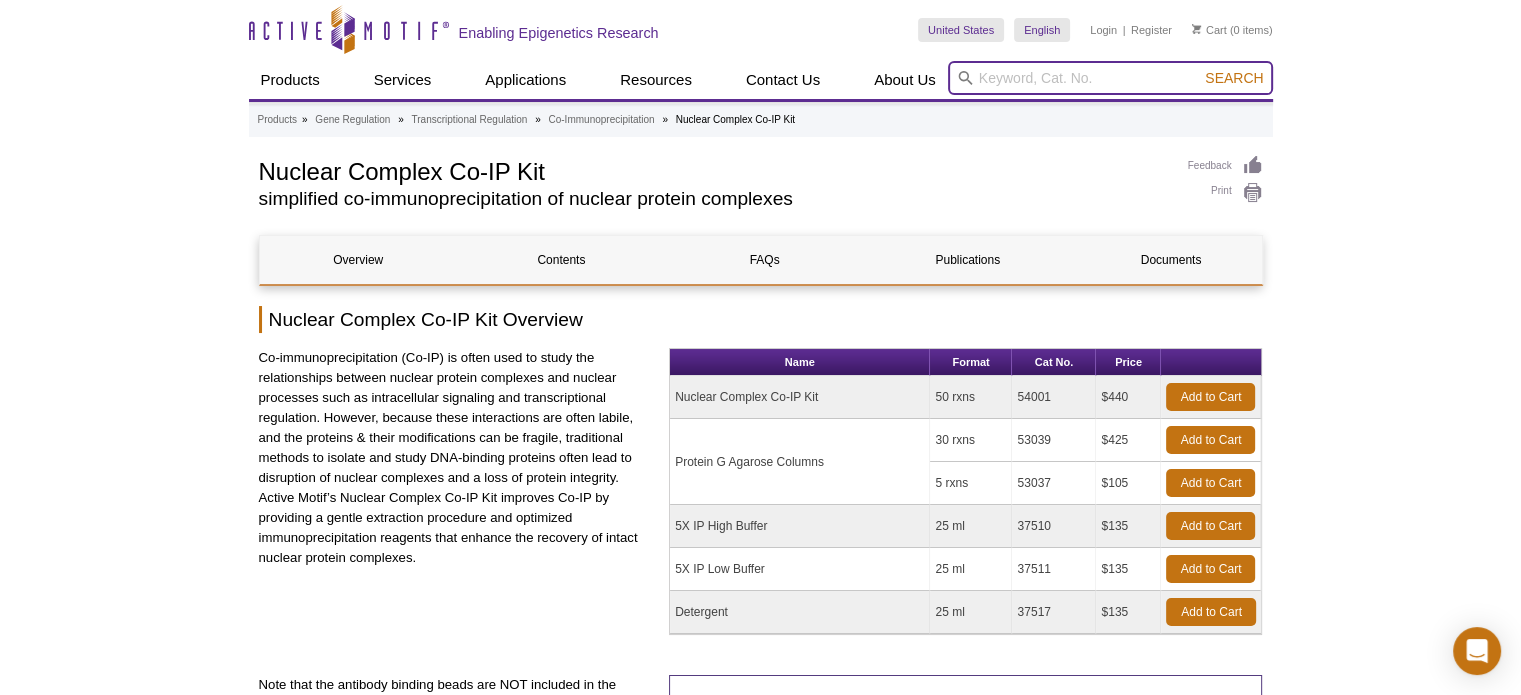 click at bounding box center [1110, 78] 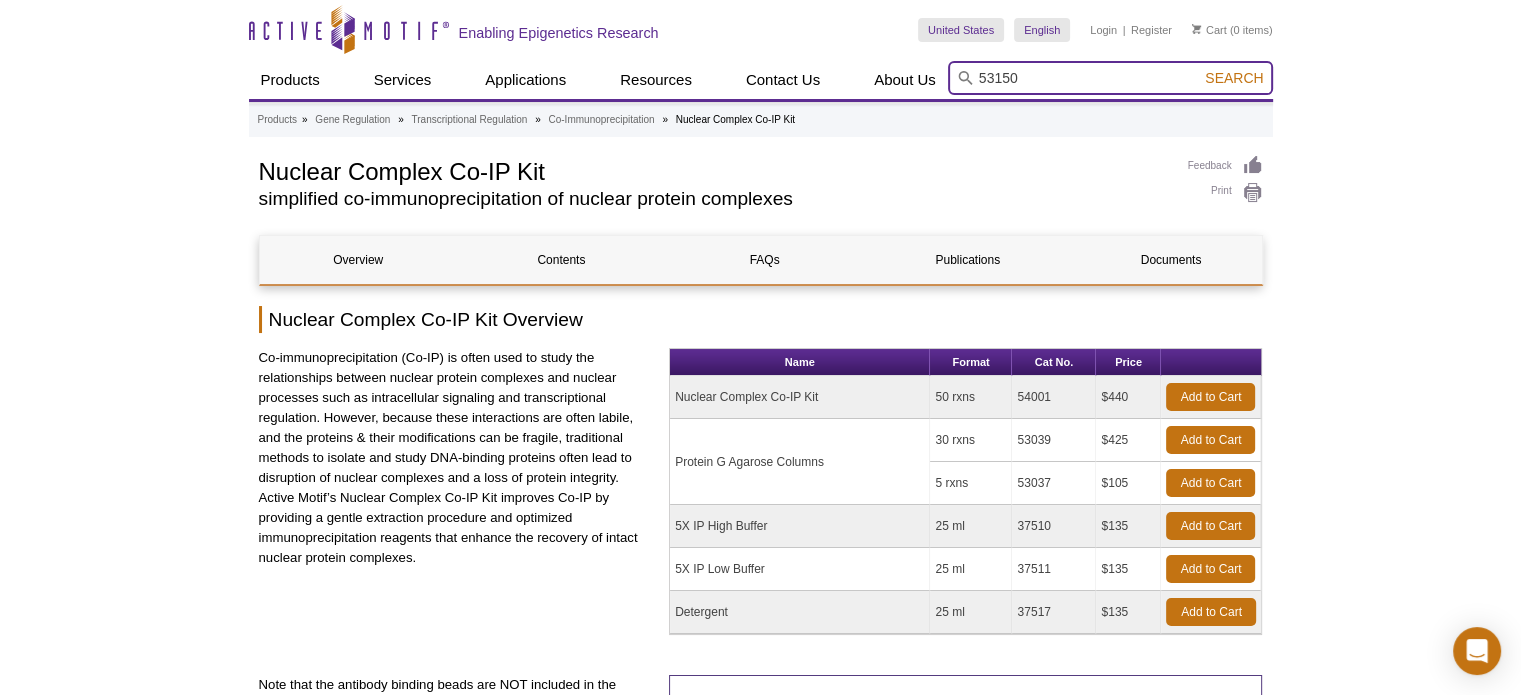 type on "53150" 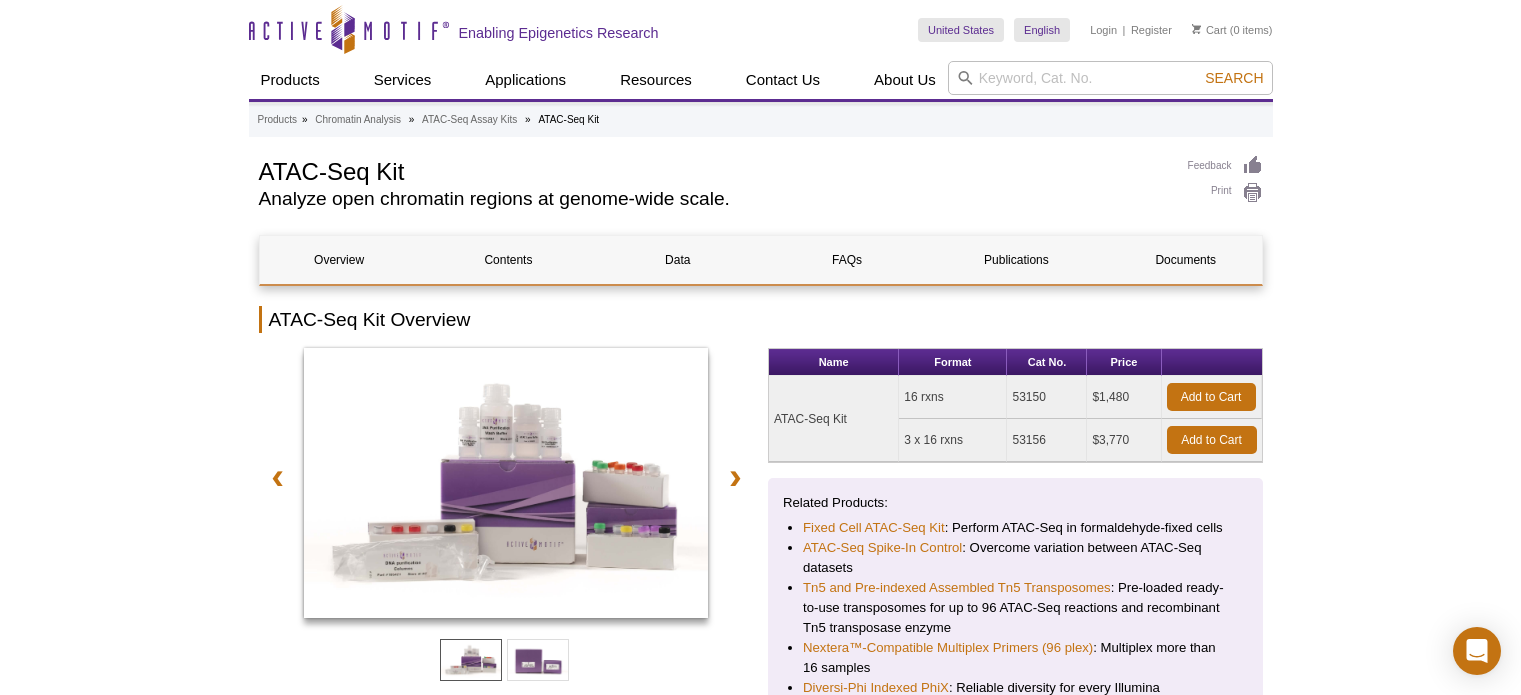 scroll, scrollTop: 0, scrollLeft: 0, axis: both 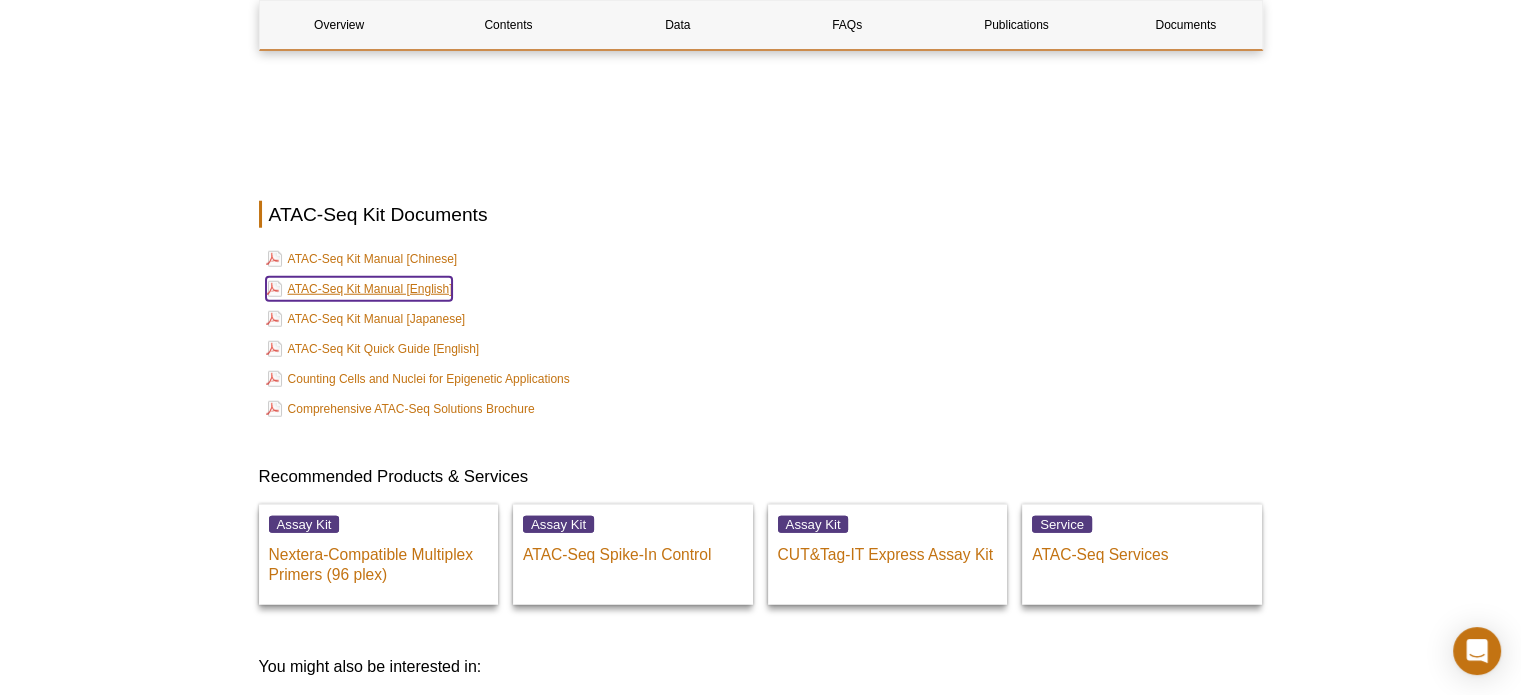 click on "ATAC-Seq Kit Manual [English]" at bounding box center [359, 289] 